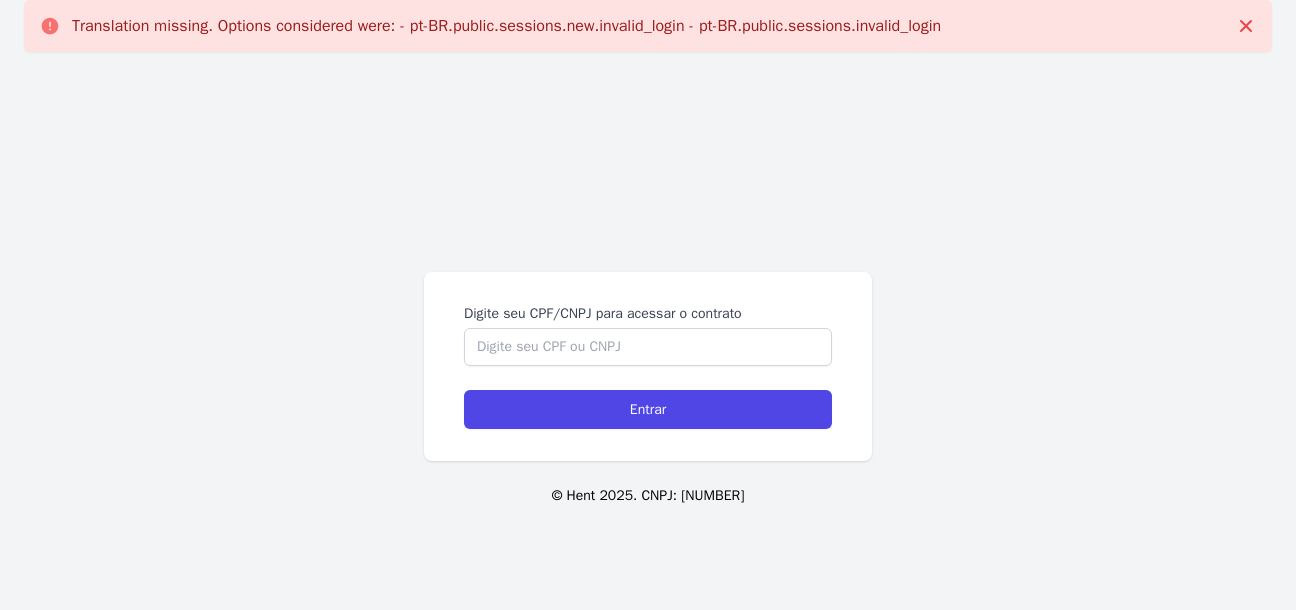 scroll, scrollTop: 0, scrollLeft: 0, axis: both 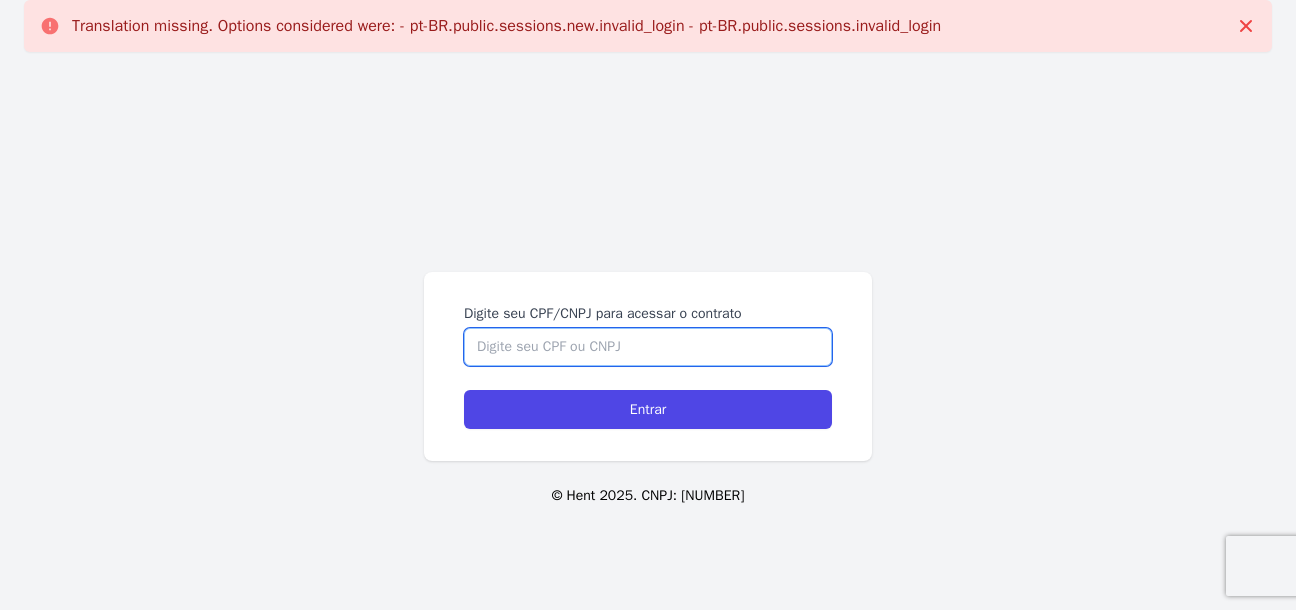 click on "Digite seu CPF/CNPJ para acessar o contrato" at bounding box center [648, 347] 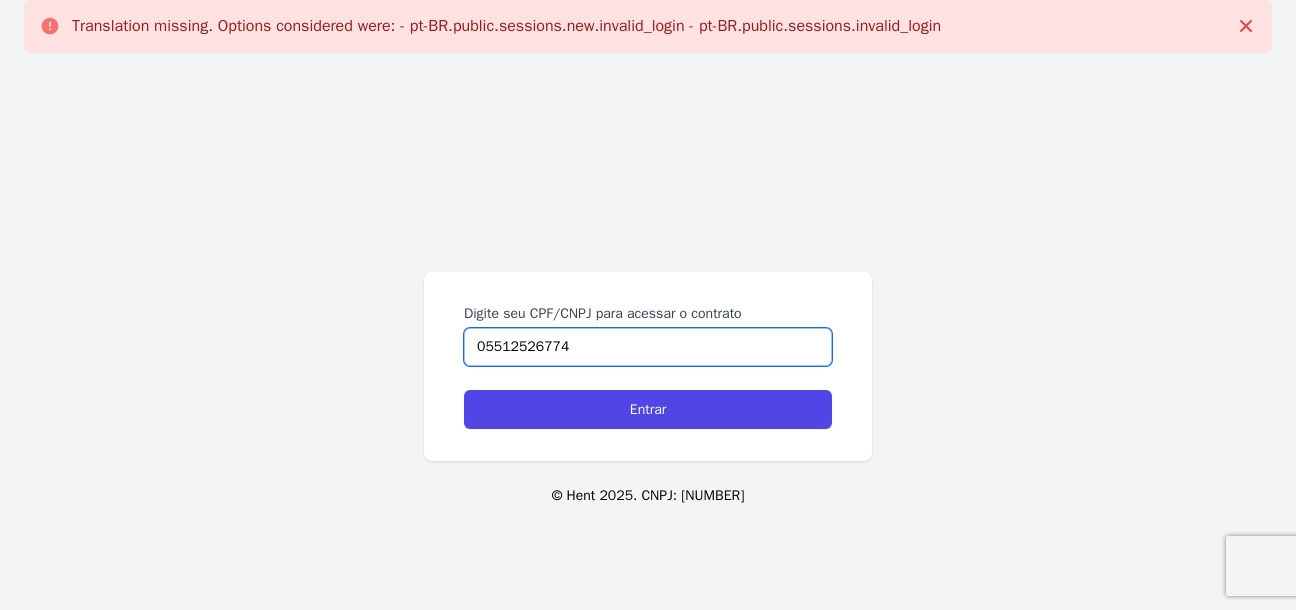 type on "05512526774" 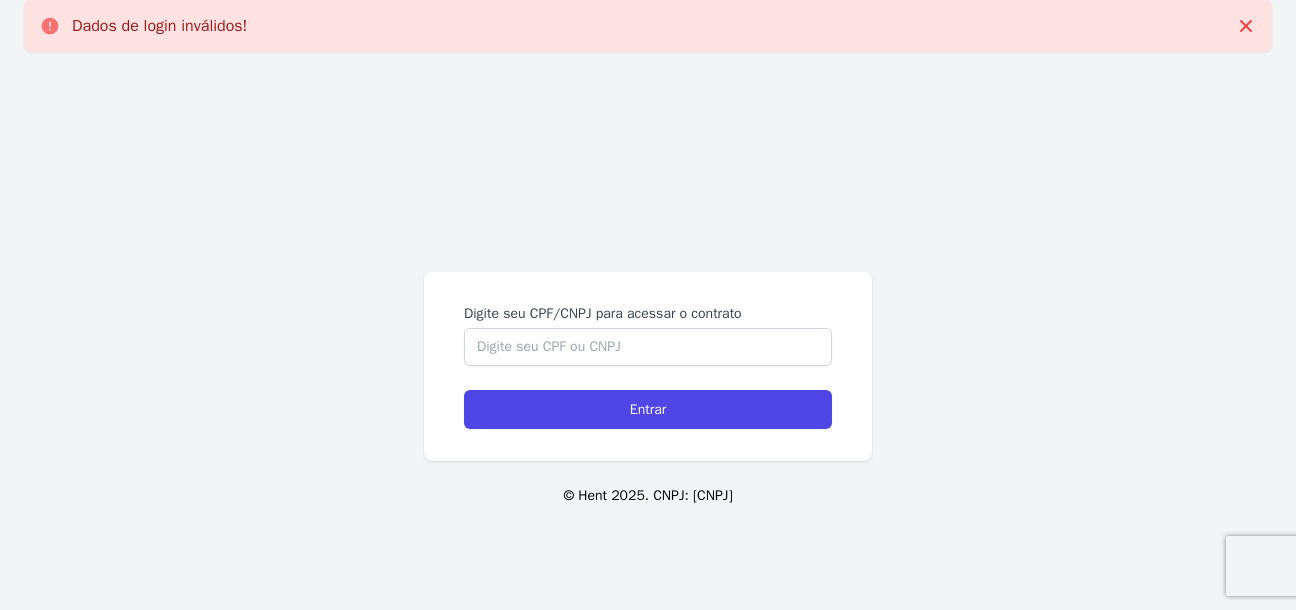 scroll, scrollTop: 0, scrollLeft: 0, axis: both 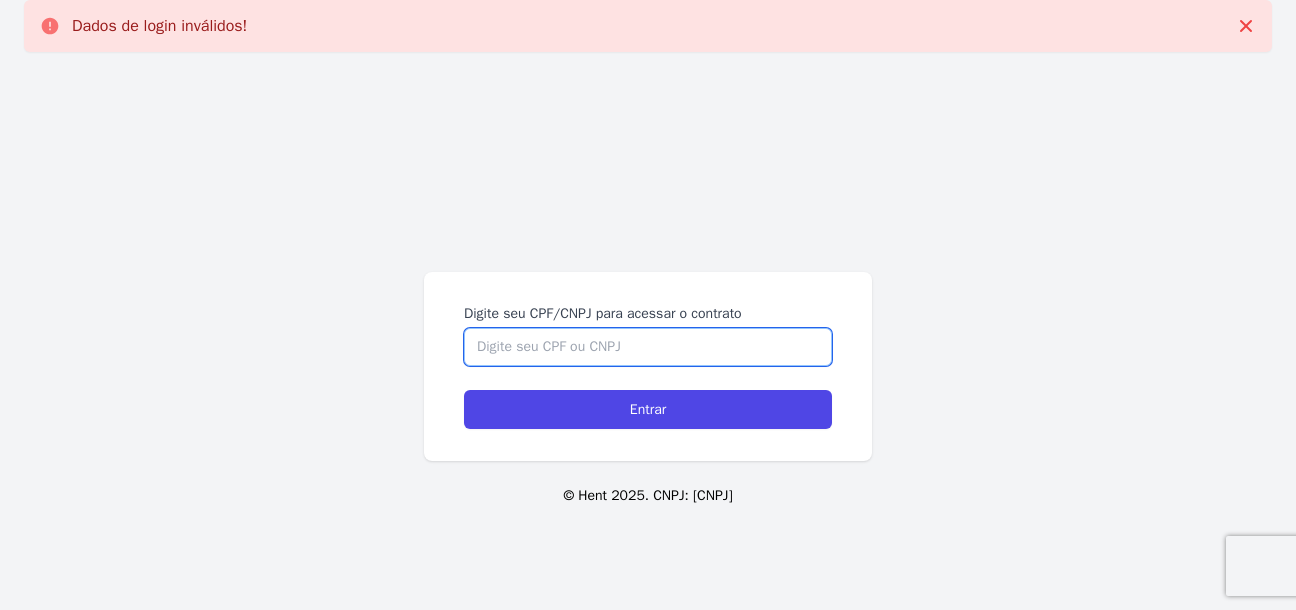 click on "Digite seu CPF/CNPJ para acessar o contrato" at bounding box center [648, 347] 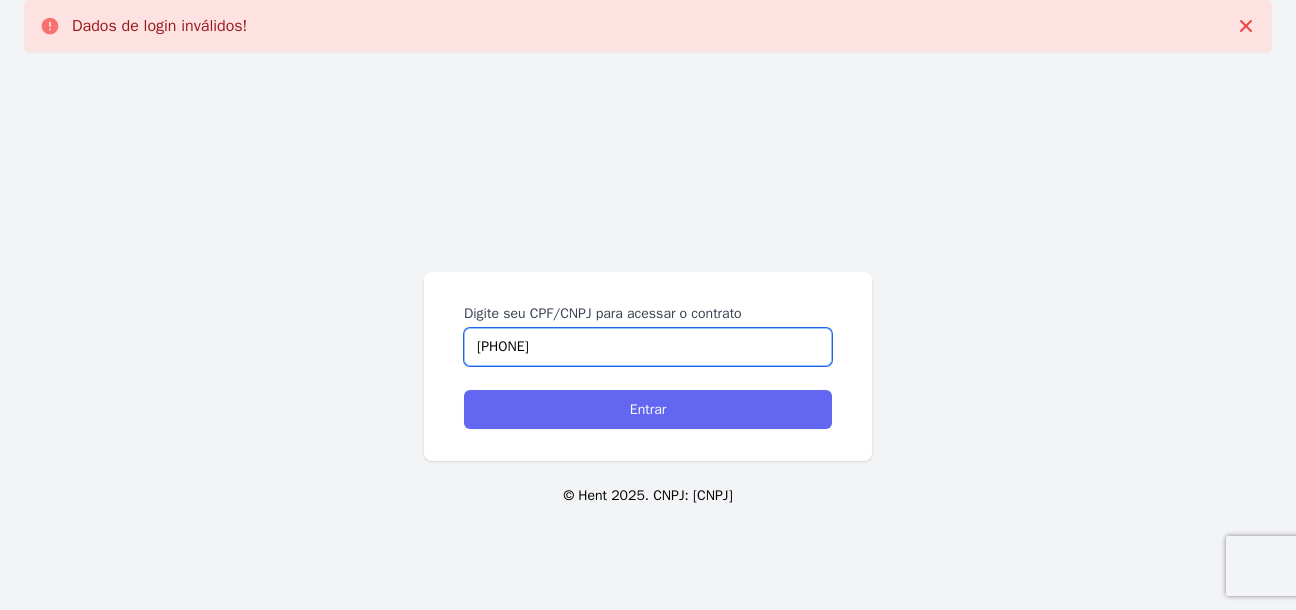 type on "05512526774" 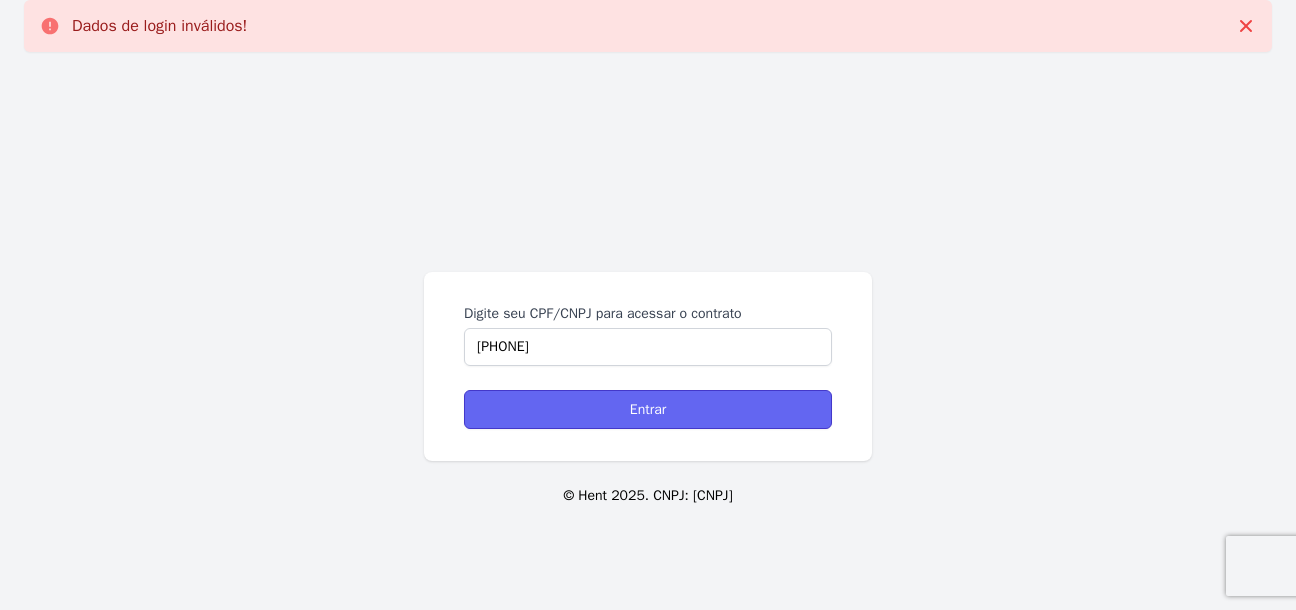 click on "Entrar" at bounding box center [648, 409] 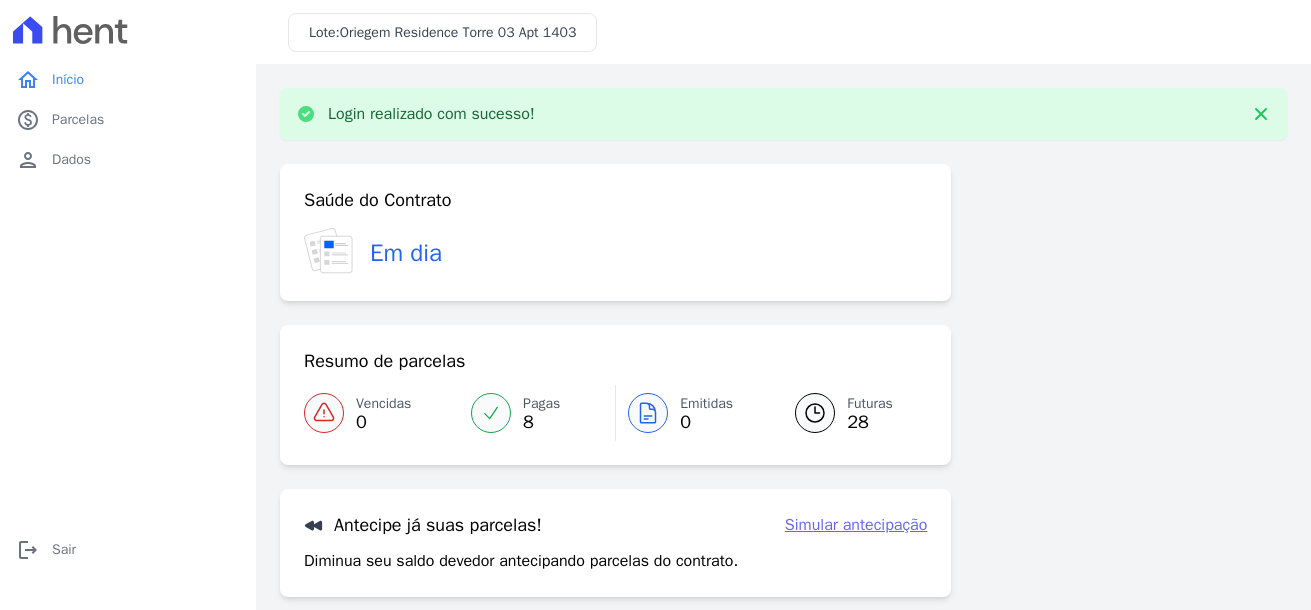 scroll, scrollTop: 0, scrollLeft: 0, axis: both 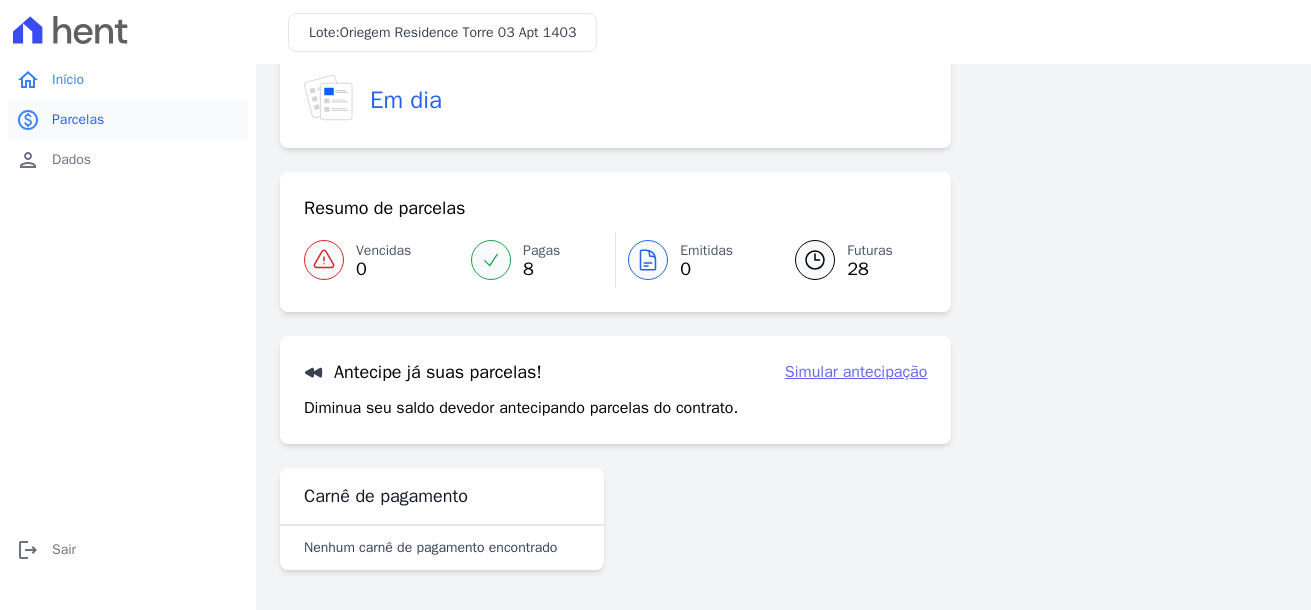 click on "paid Parcelas" at bounding box center (128, 120) 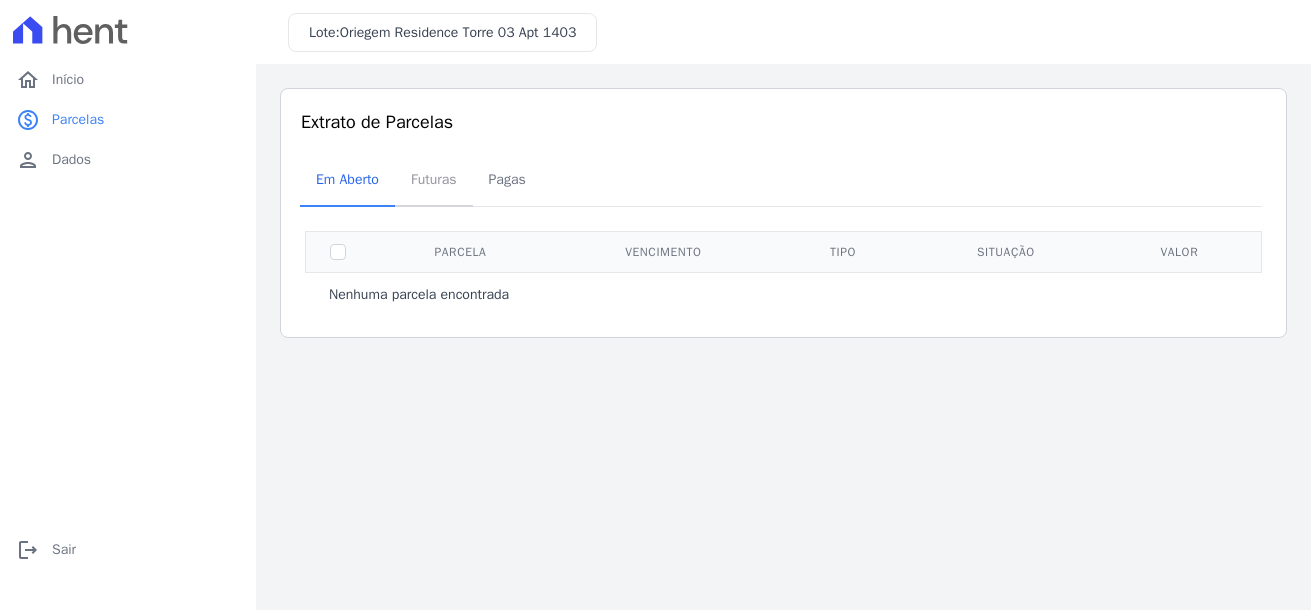 click on "Futuras" at bounding box center (434, 179) 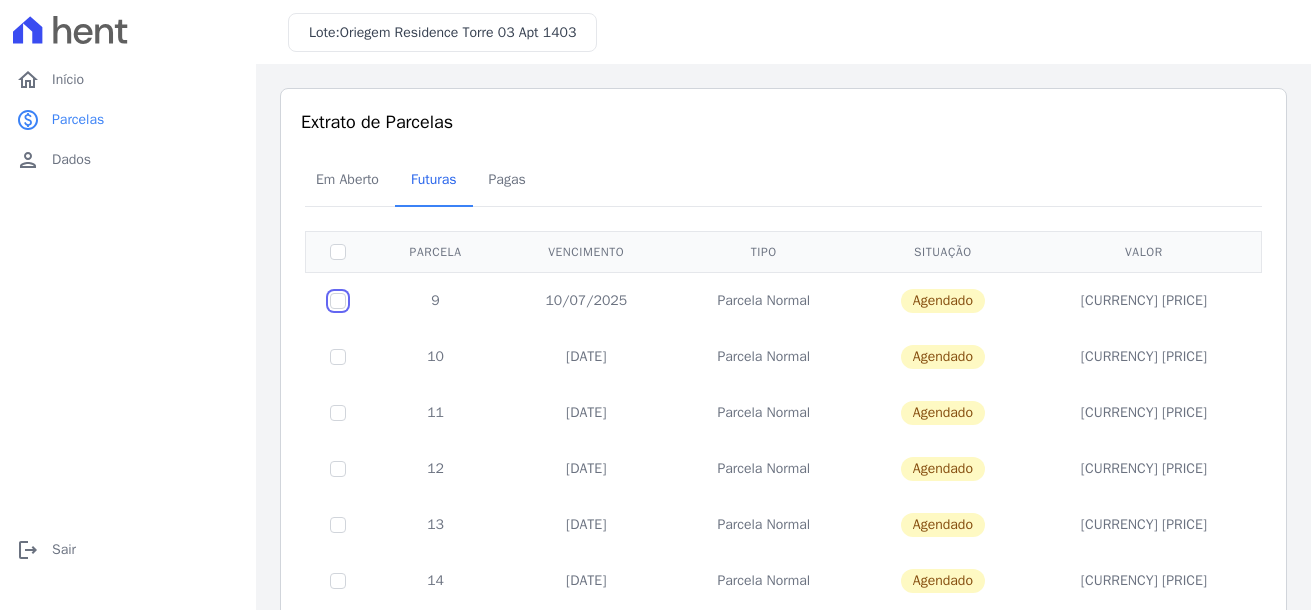 click at bounding box center [338, 301] 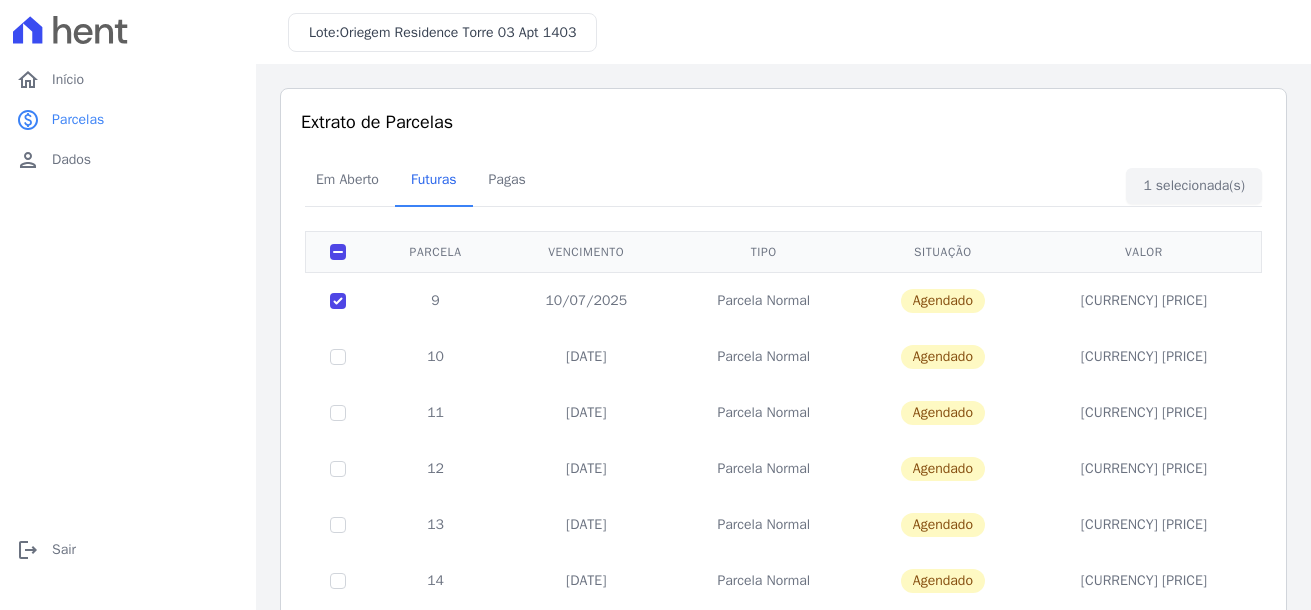 click on "R$ 1.694,55" at bounding box center (1144, 300) 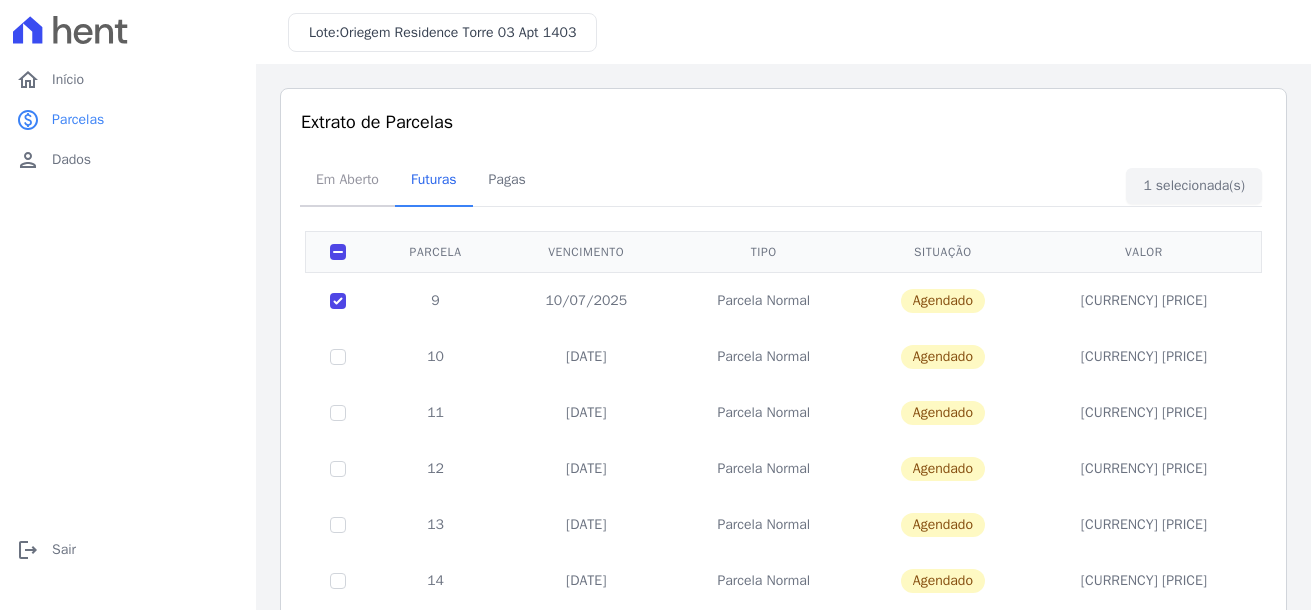 click on "Em Aberto" at bounding box center (347, 179) 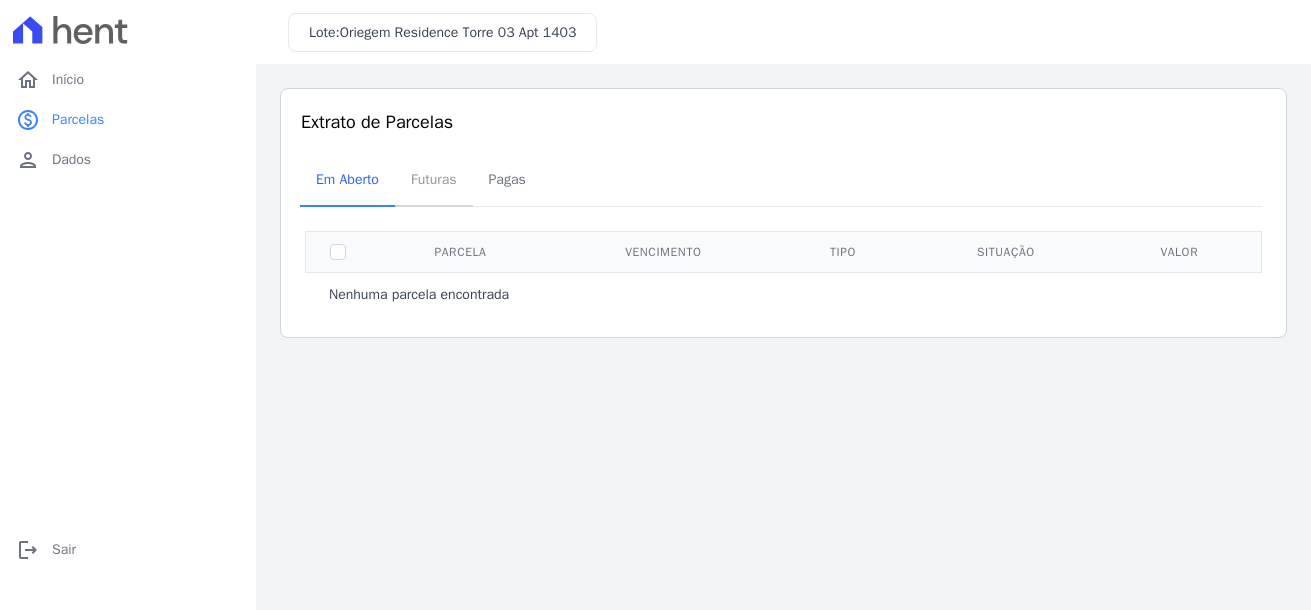 click on "Futuras" at bounding box center [434, 179] 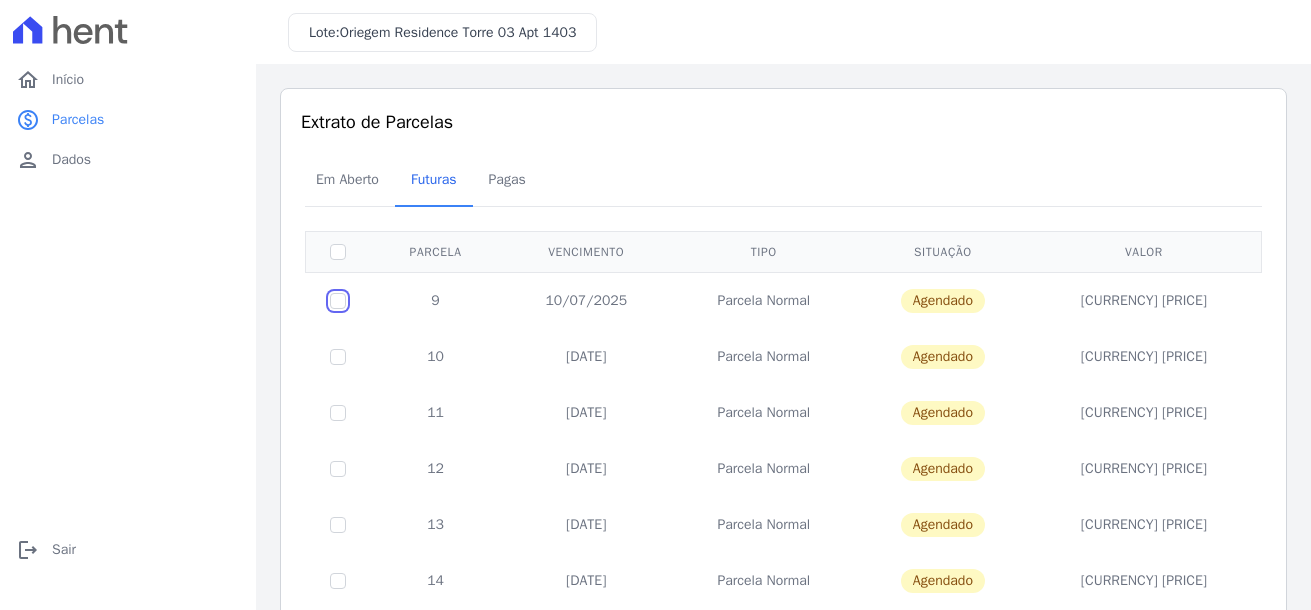 click at bounding box center (338, 301) 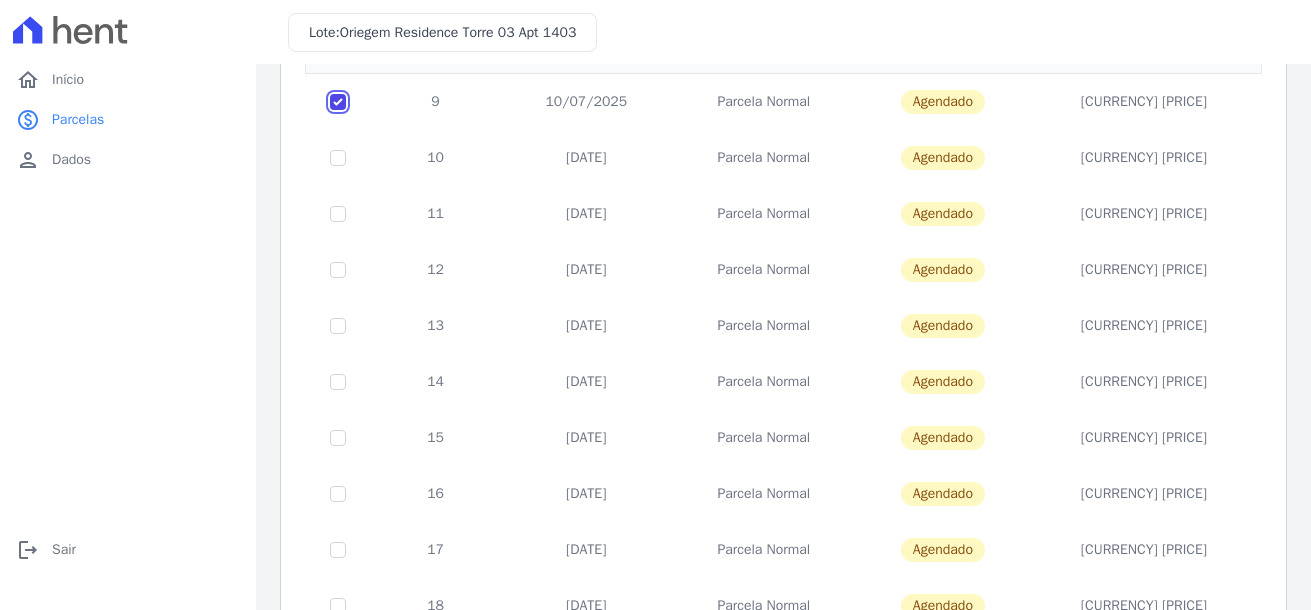 scroll, scrollTop: 0, scrollLeft: 0, axis: both 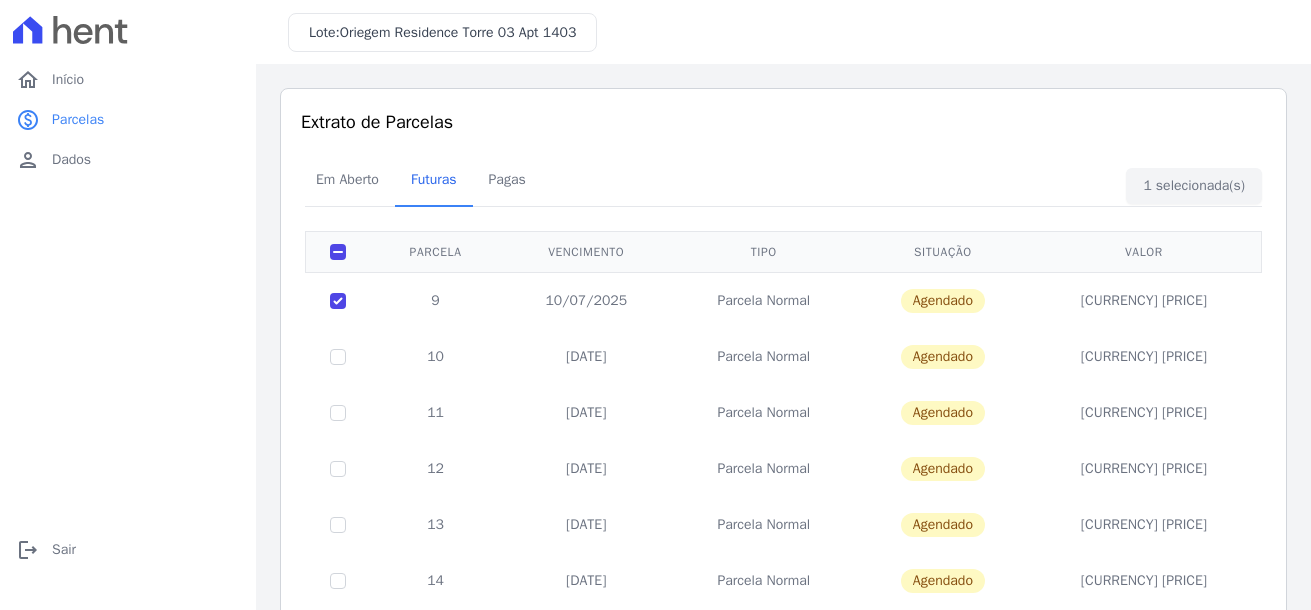 click on "[DAY]/[MONTH]/[YEAR]" at bounding box center [586, 300] 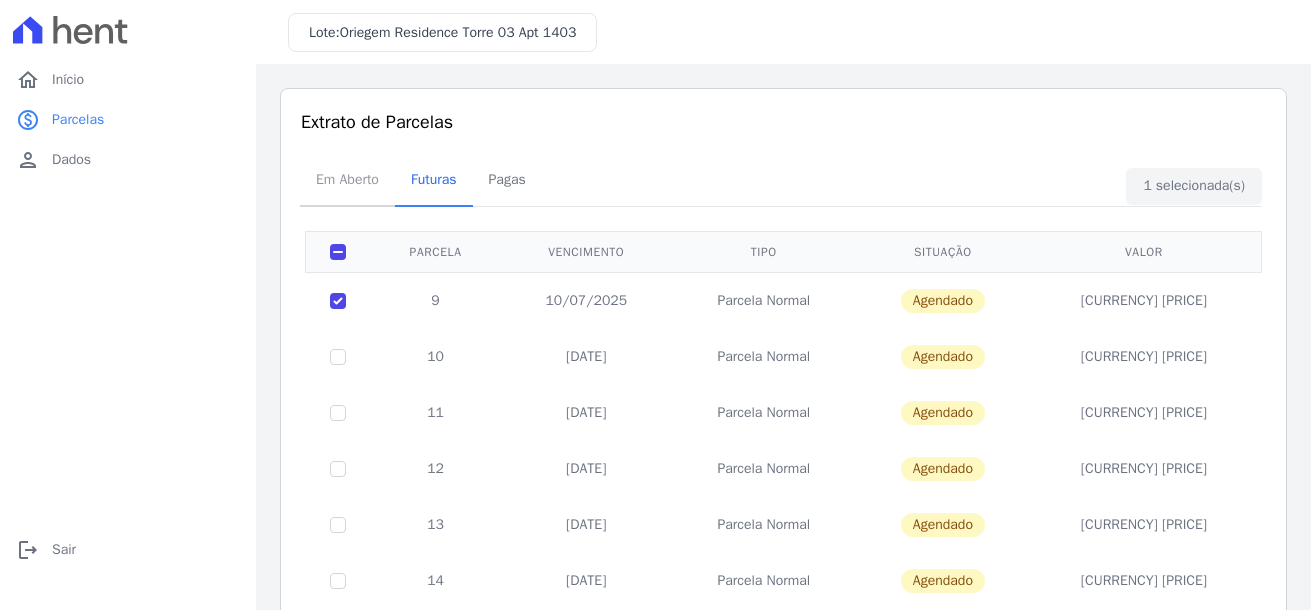 click on "Em Aberto" at bounding box center [347, 179] 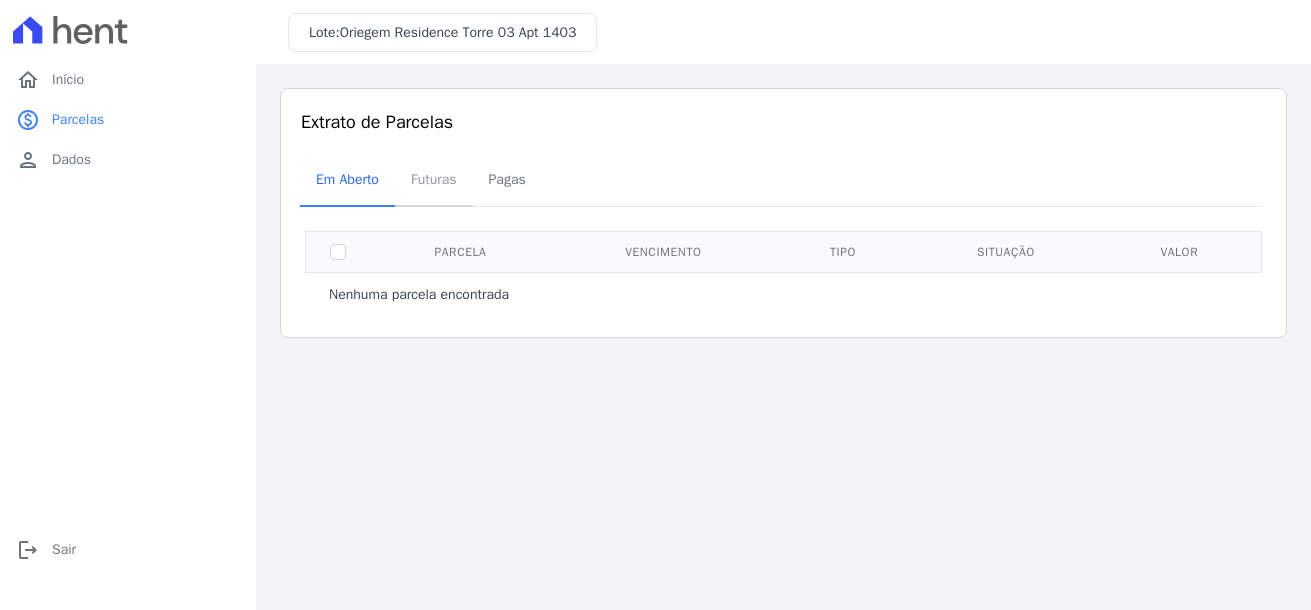 click on "Futuras" at bounding box center [434, 179] 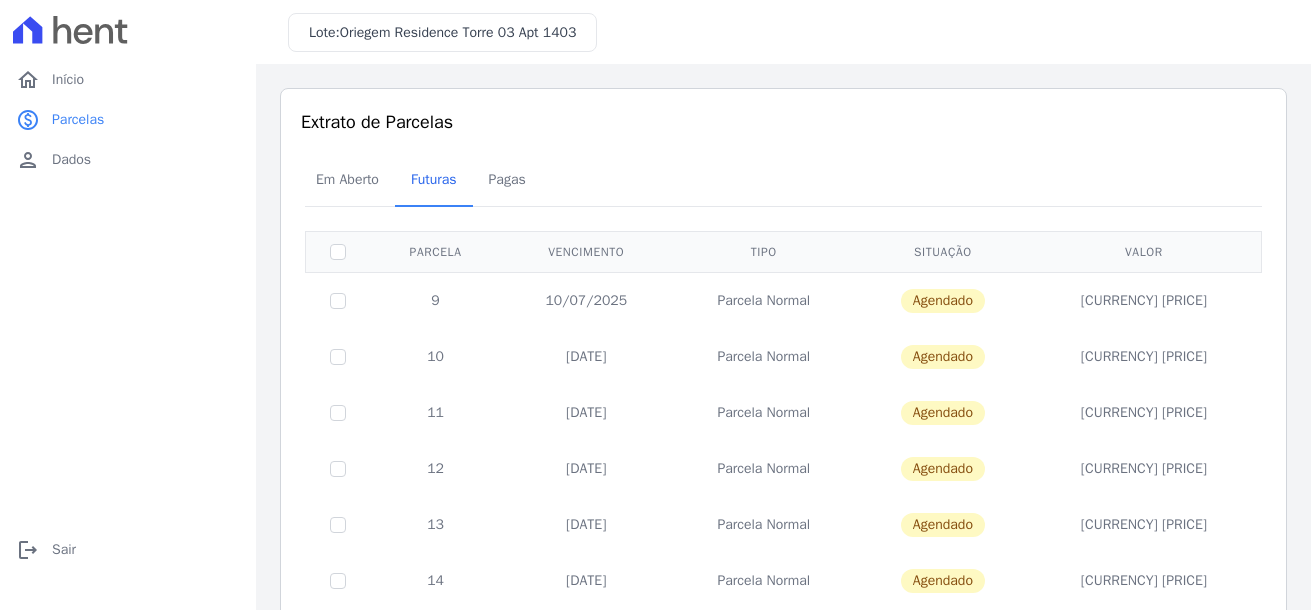click on "9" at bounding box center (435, 300) 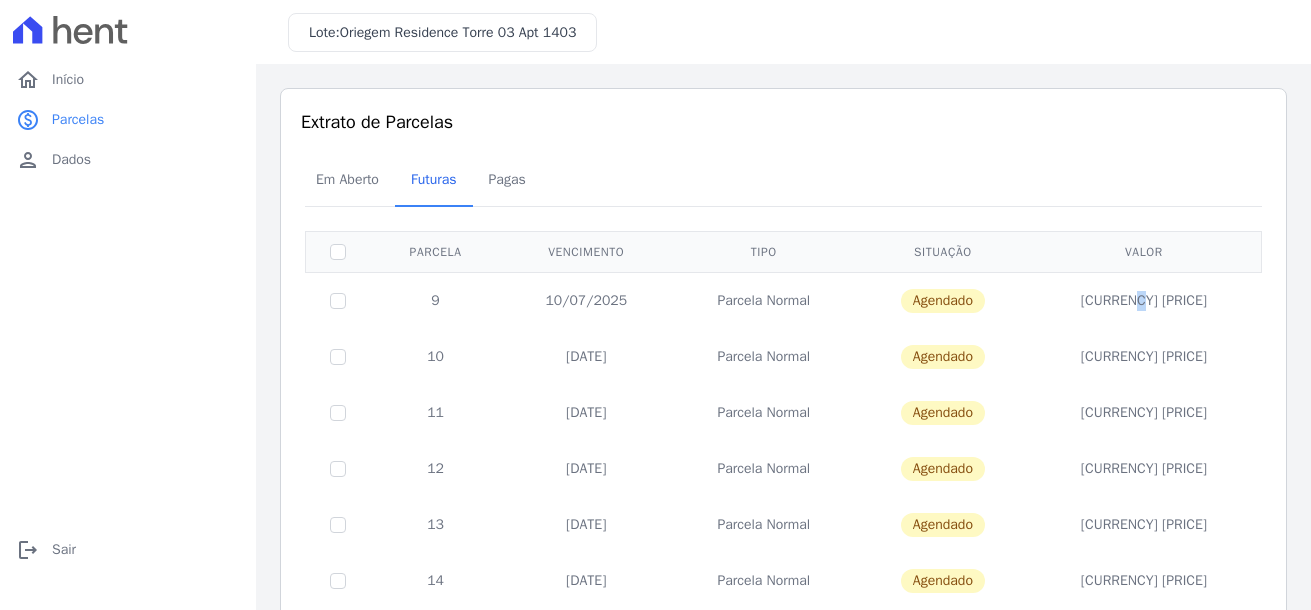 click on "R$ 1.694,55" at bounding box center (1144, 300) 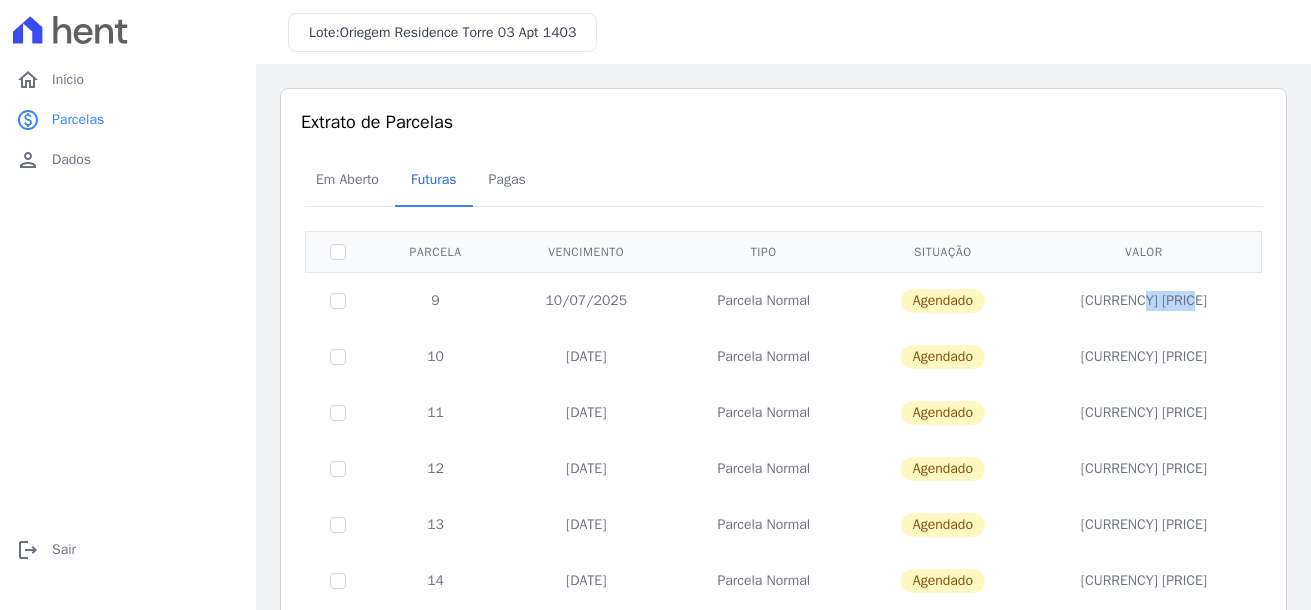 click on "R$ 1.694,55" at bounding box center (1144, 300) 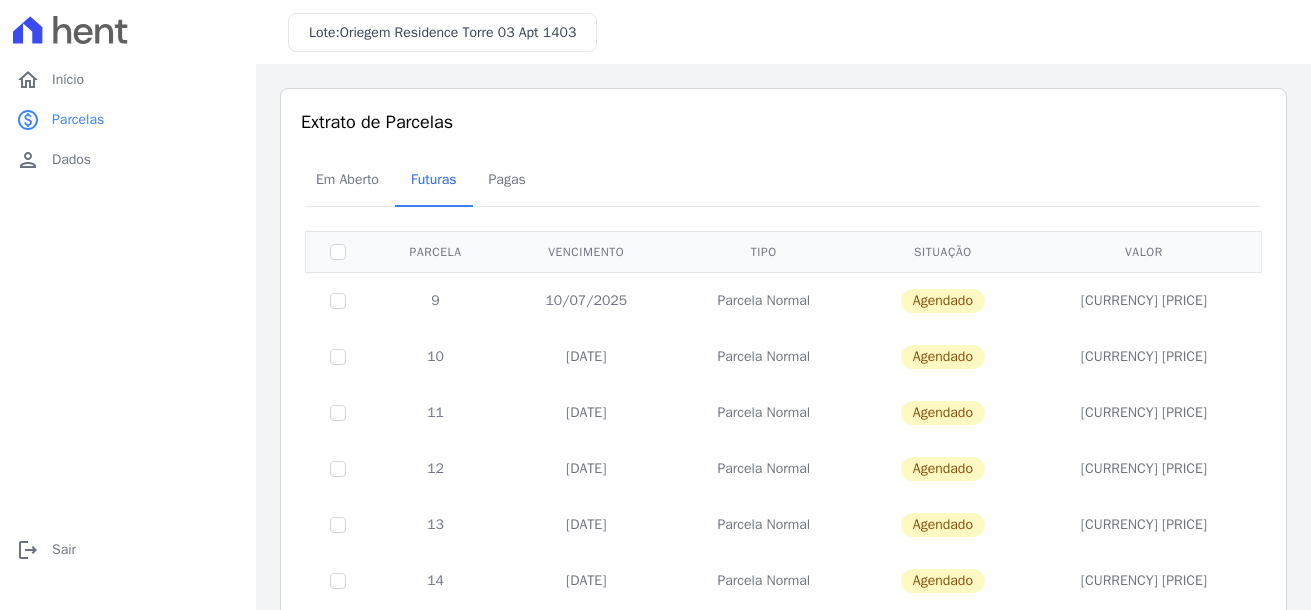 drag, startPoint x: 1143, startPoint y: 301, endPoint x: 992, endPoint y: 307, distance: 151.11916 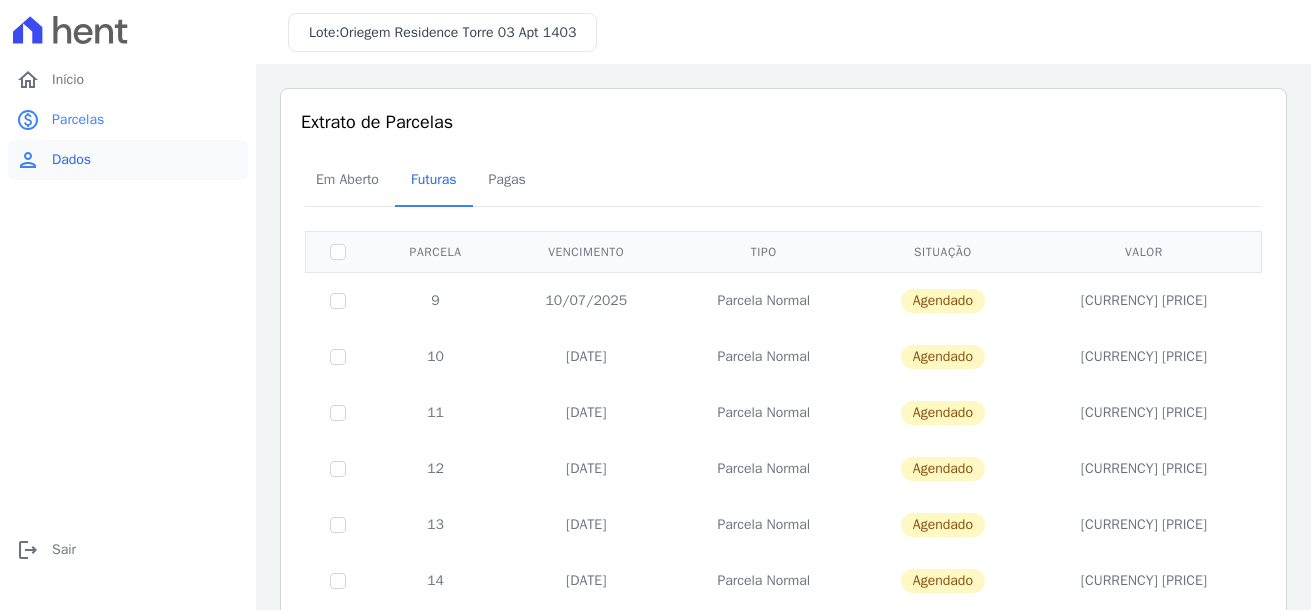 click on "Dados" at bounding box center (71, 160) 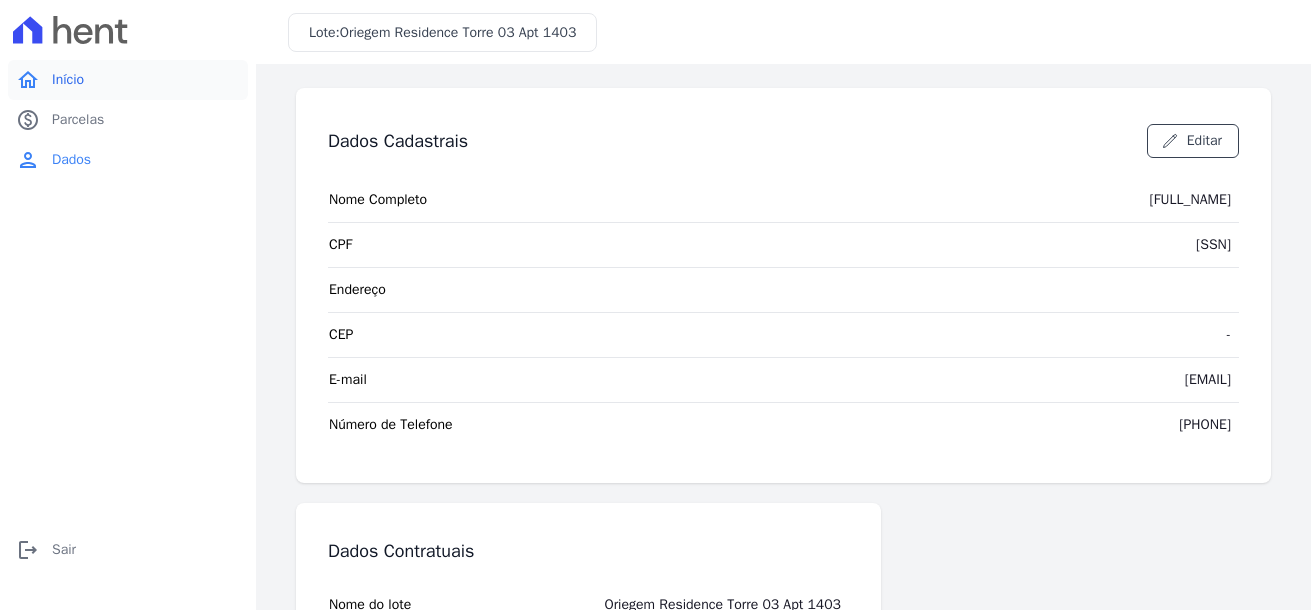 click on "Início" at bounding box center (68, 80) 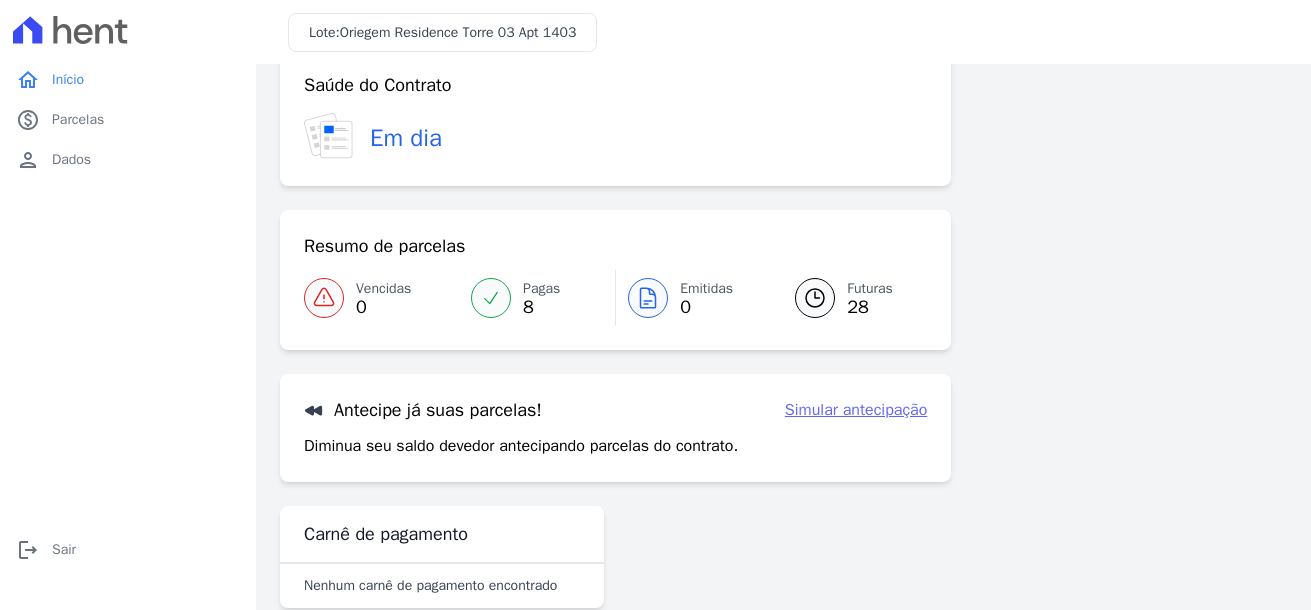 scroll, scrollTop: 77, scrollLeft: 0, axis: vertical 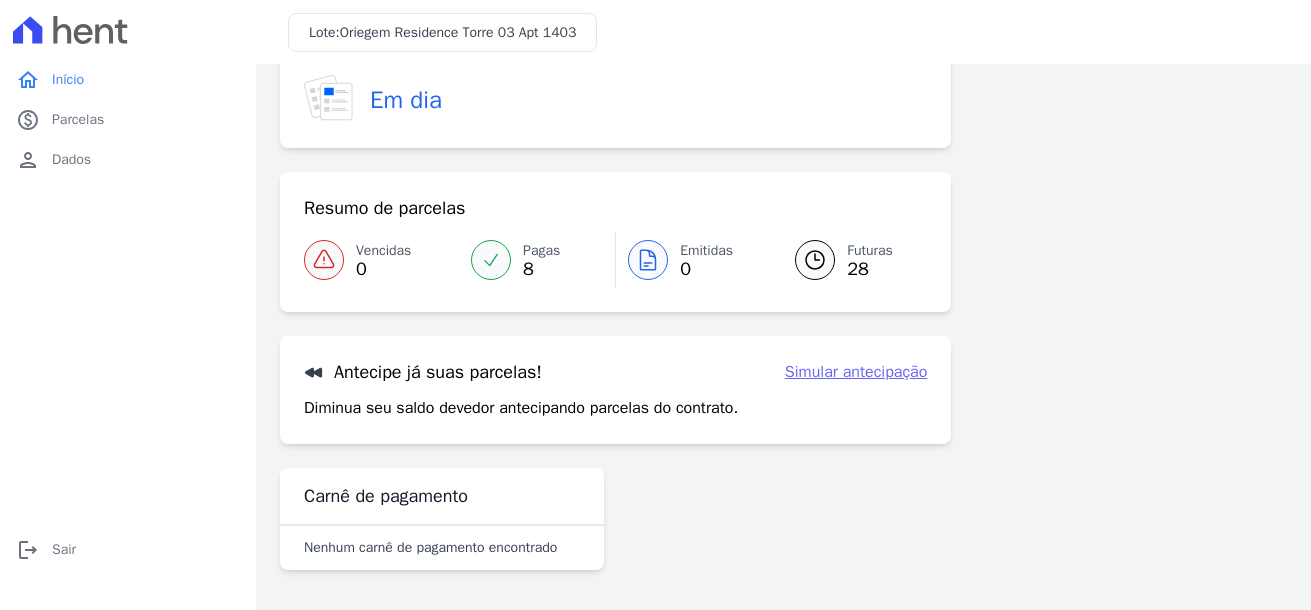 click on "Nenhum carnê de pagamento encontrado" at bounding box center [430, 548] 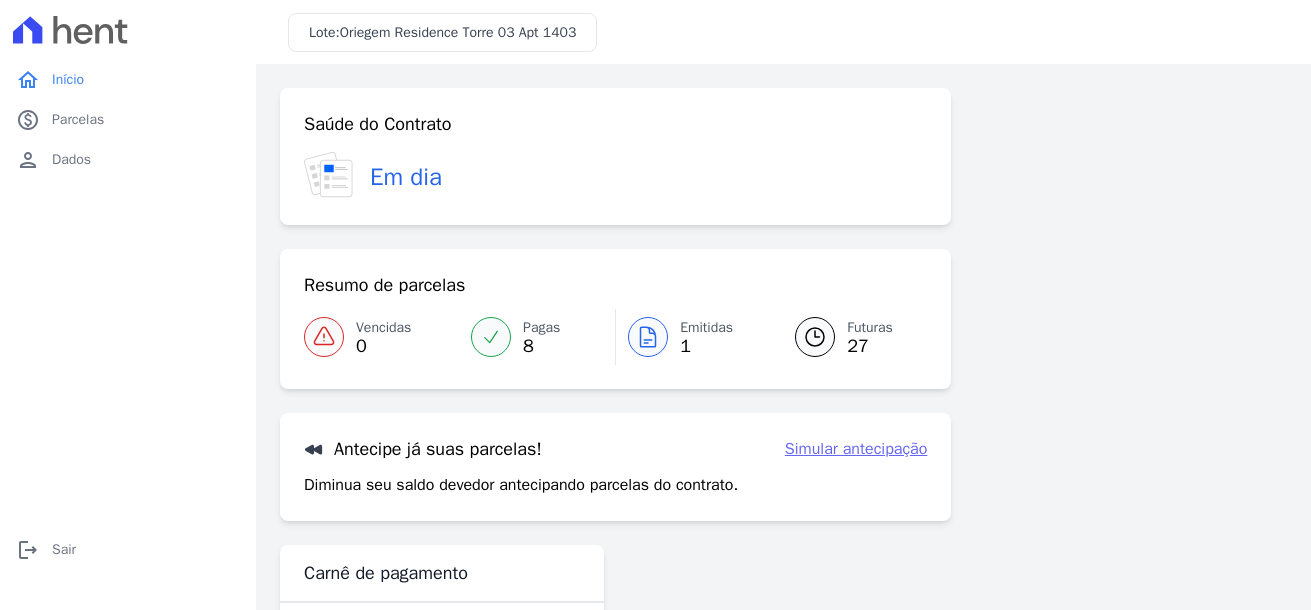 scroll, scrollTop: 0, scrollLeft: 0, axis: both 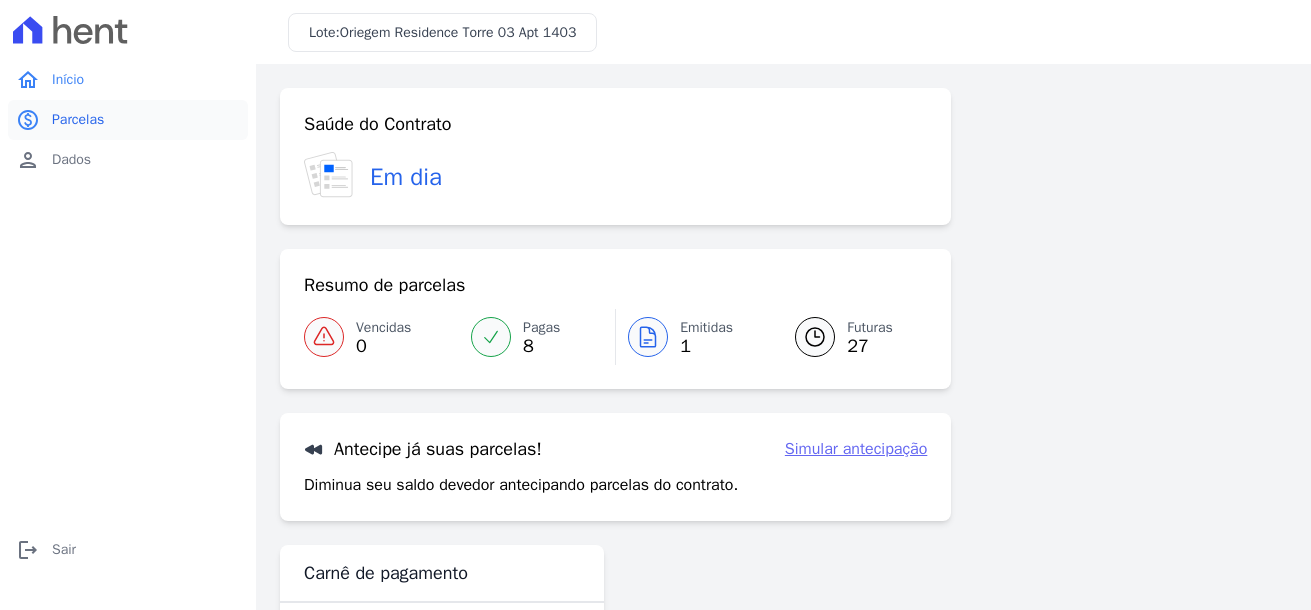 click on "Parcelas" at bounding box center (78, 120) 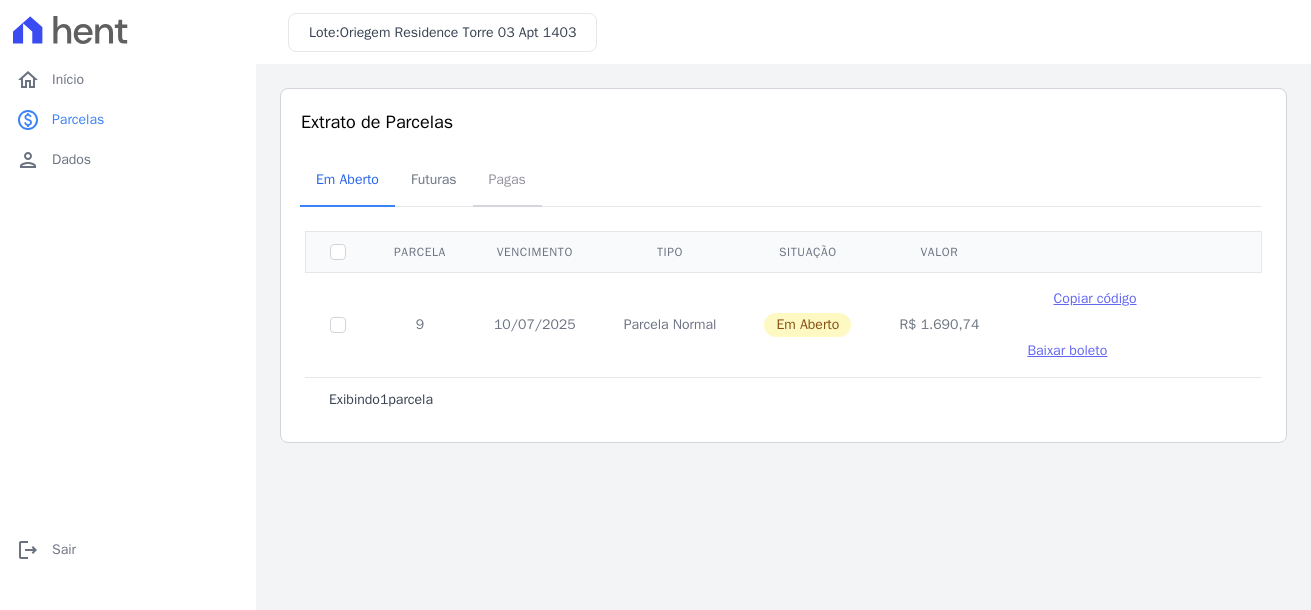 click on "Pagas" at bounding box center [507, 179] 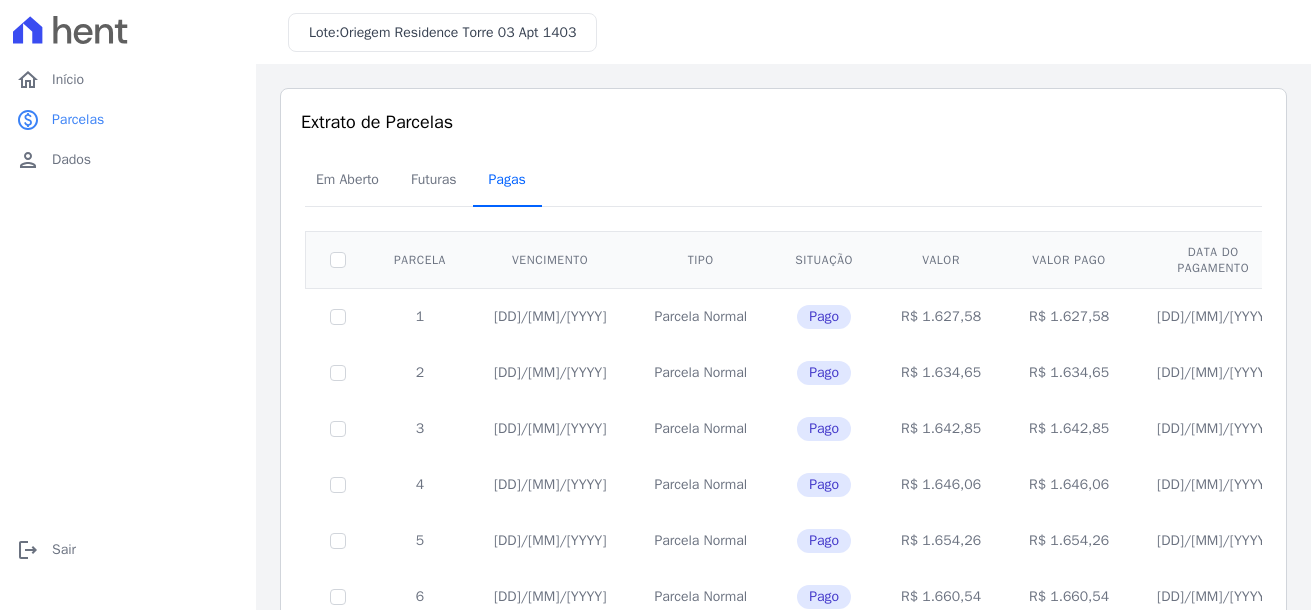 click on "Pagas" at bounding box center [507, 179] 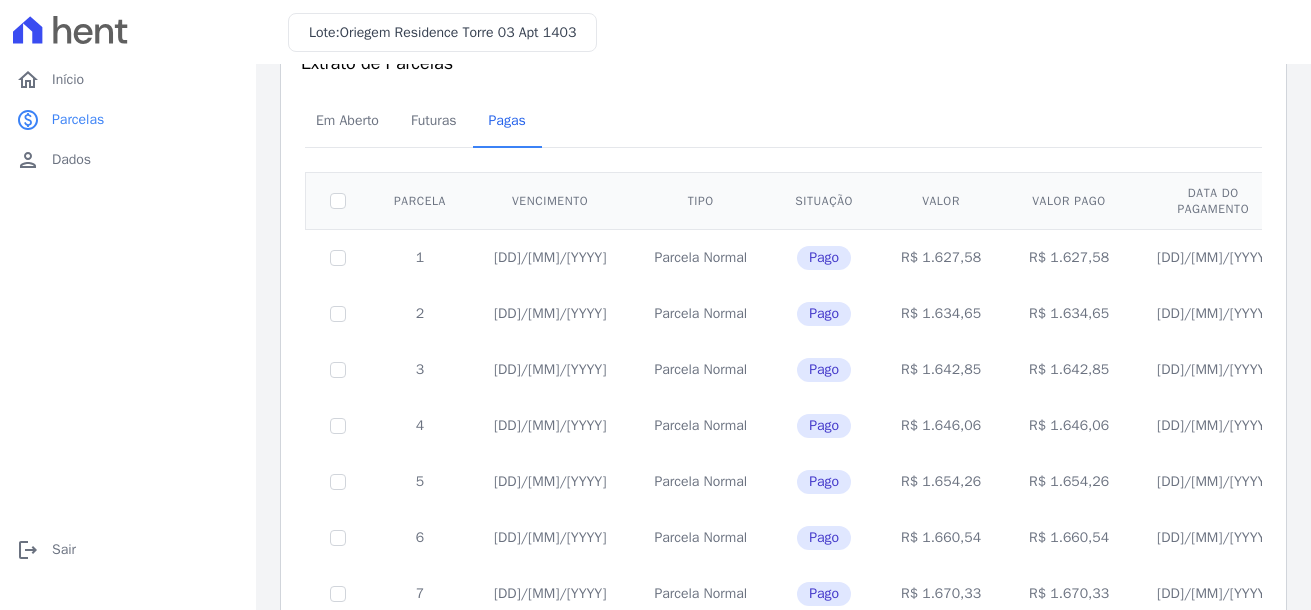 scroll, scrollTop: 217, scrollLeft: 0, axis: vertical 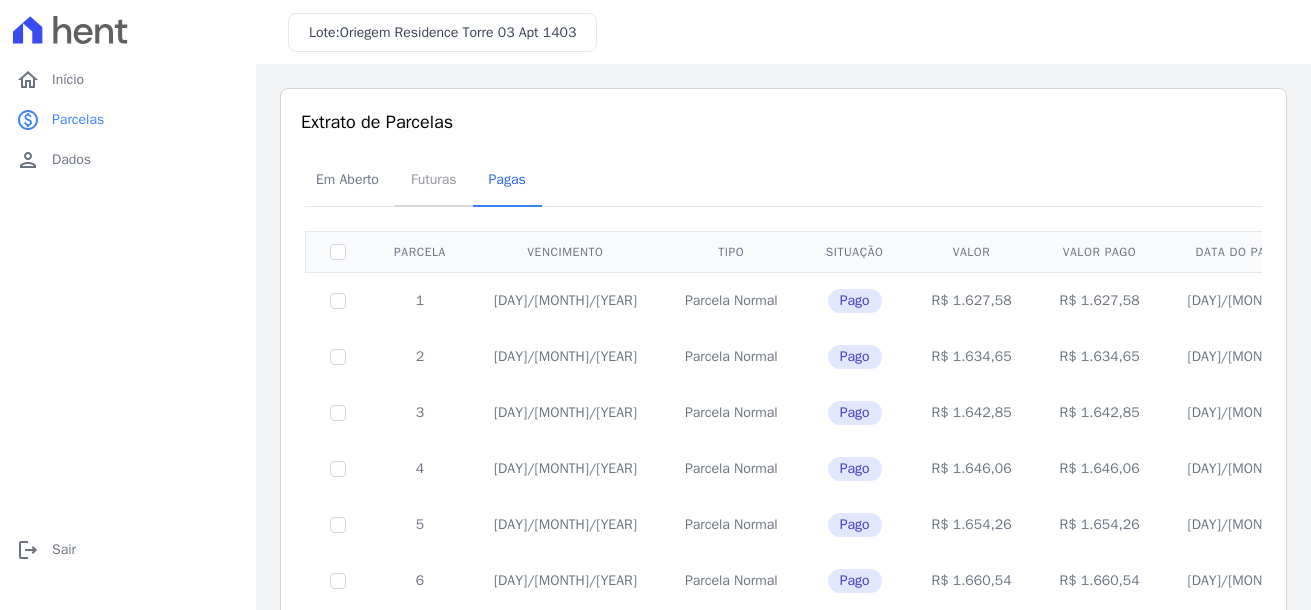 click on "Futuras" at bounding box center [434, 179] 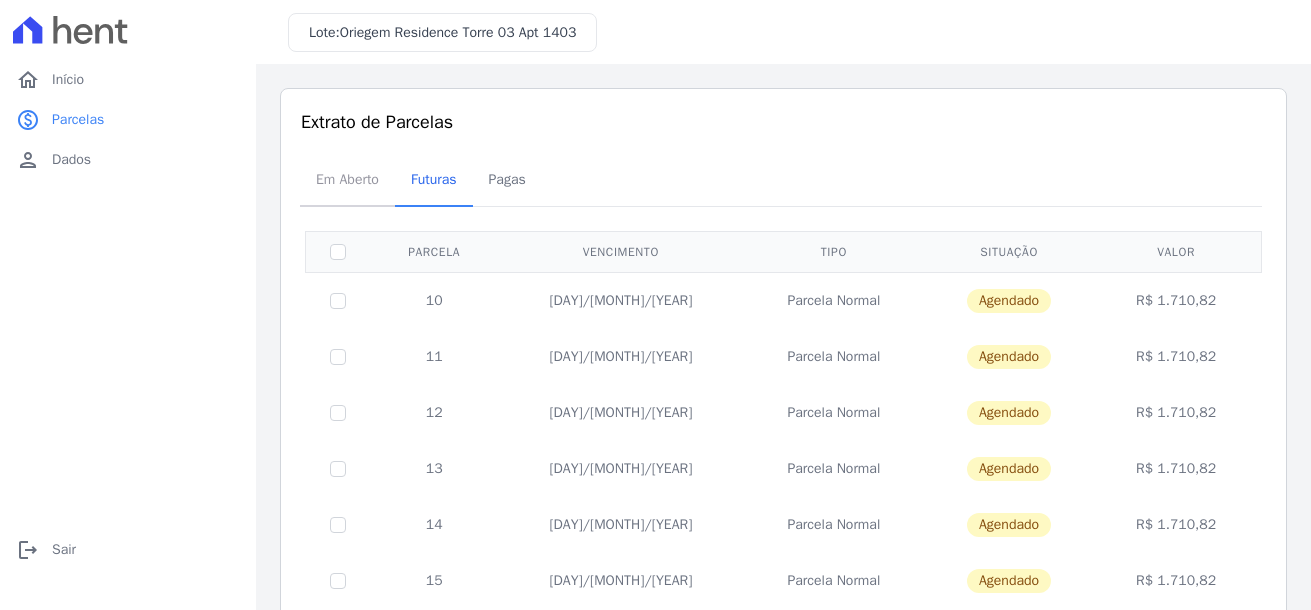 click on "Em Aberto" at bounding box center [347, 179] 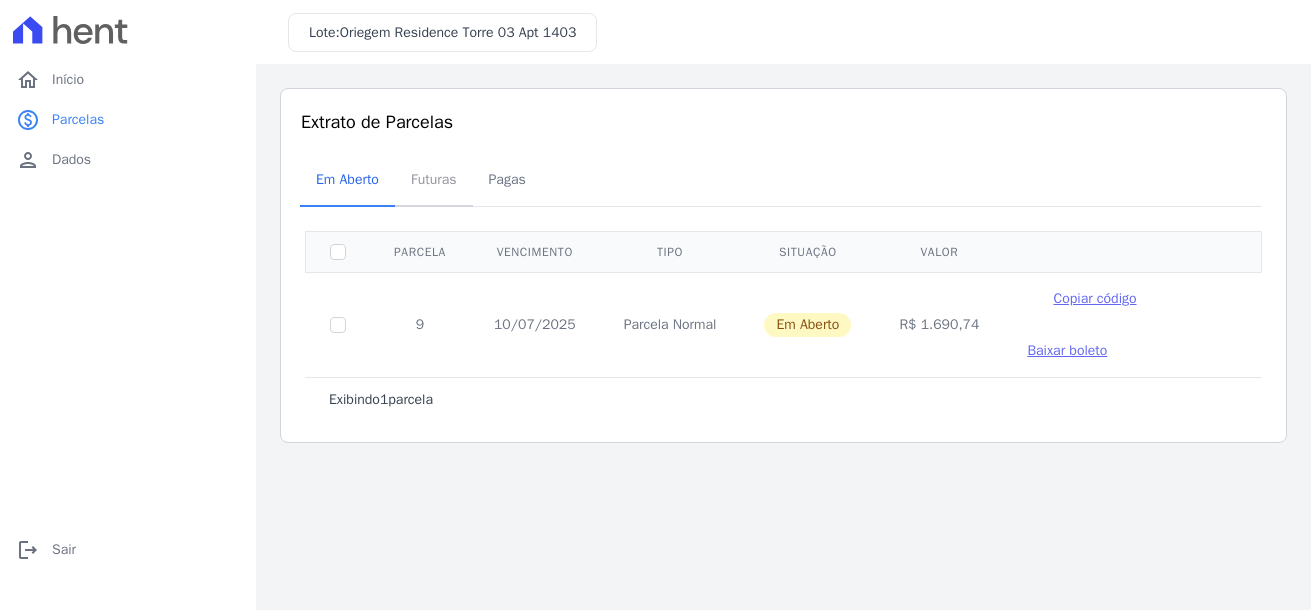 click on "Futuras" at bounding box center (434, 179) 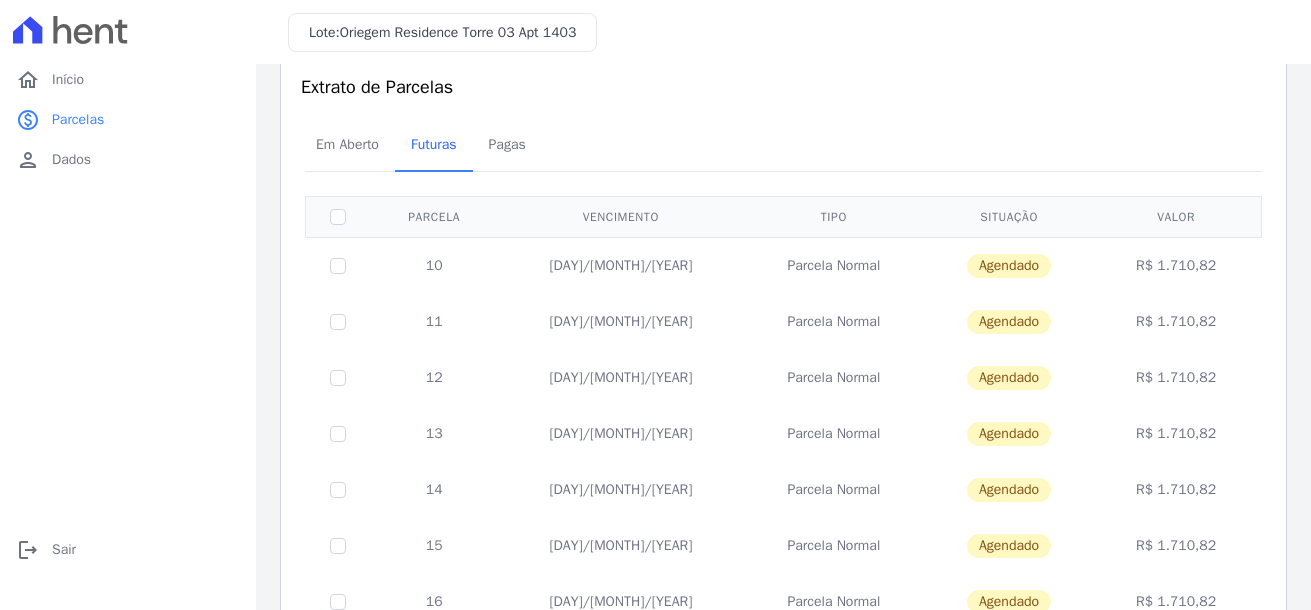 scroll, scrollTop: 0, scrollLeft: 0, axis: both 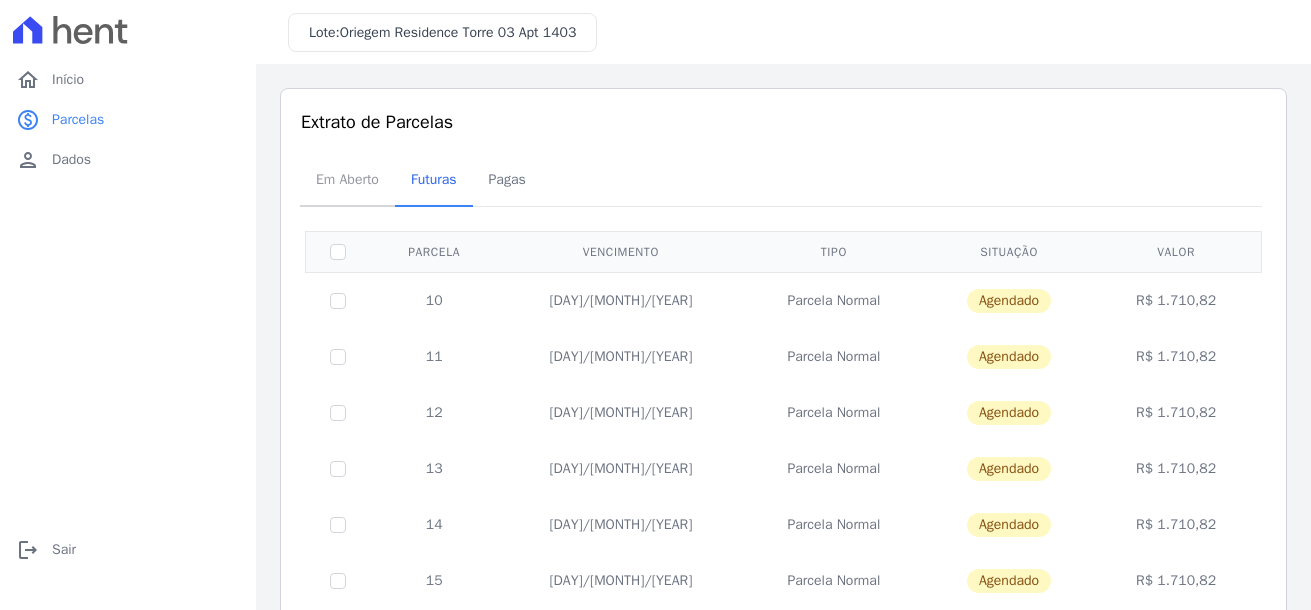 click on "Em Aberto" at bounding box center (347, 179) 